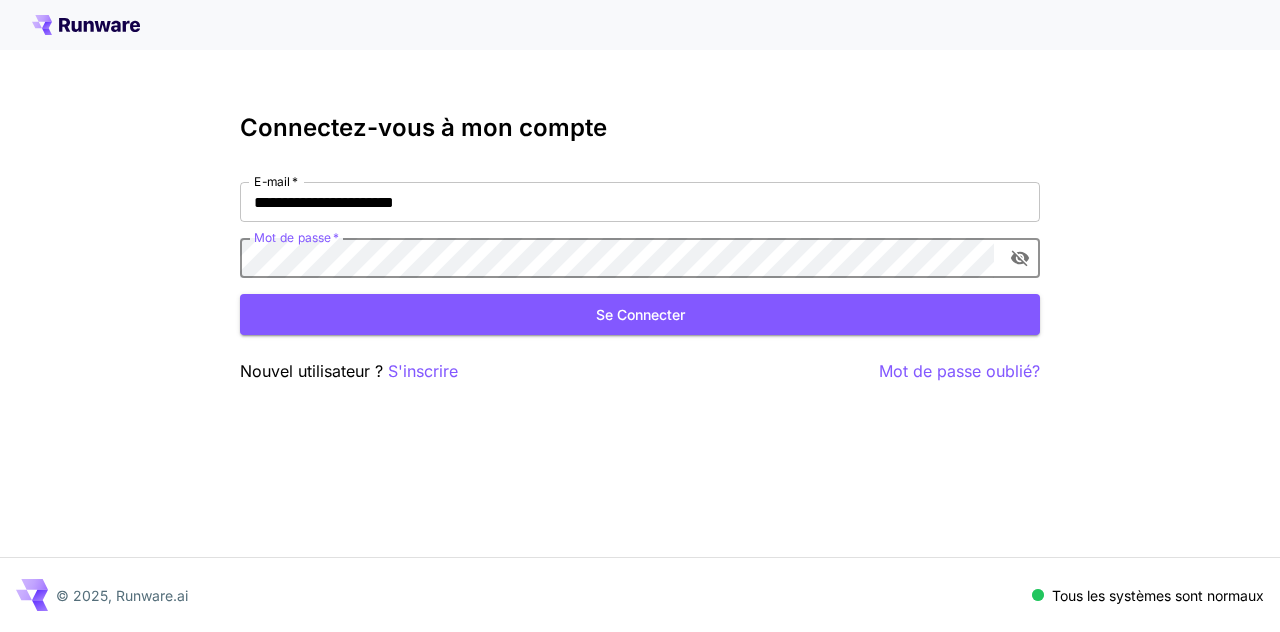 scroll, scrollTop: 0, scrollLeft: 0, axis: both 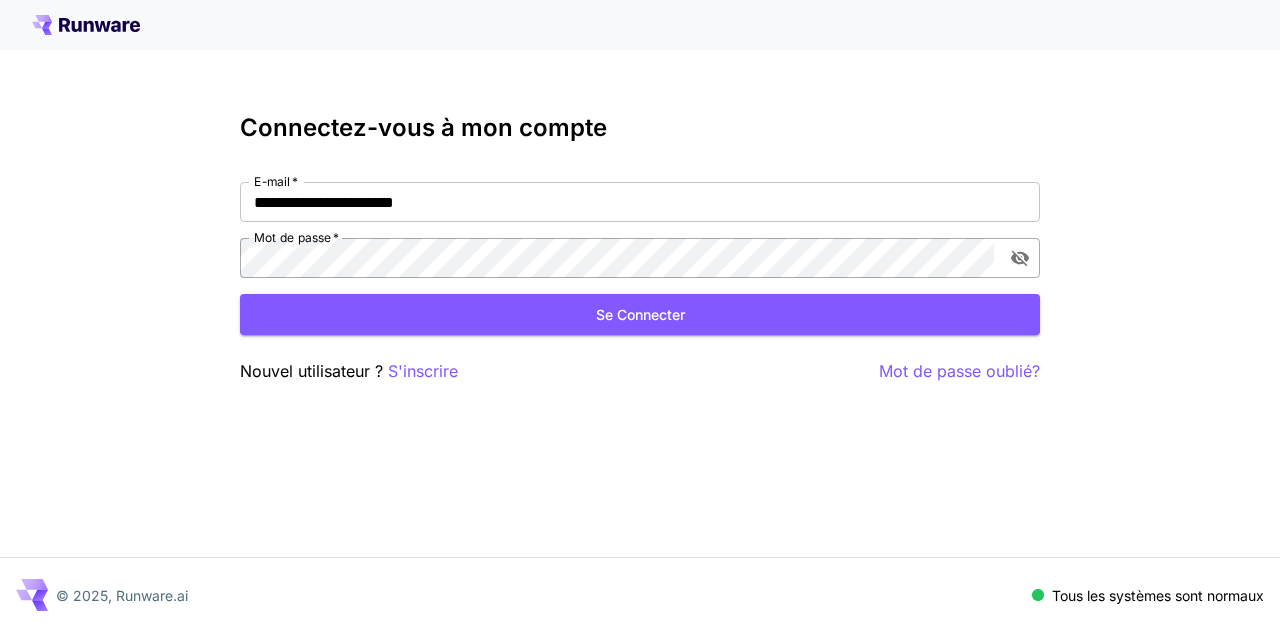 click 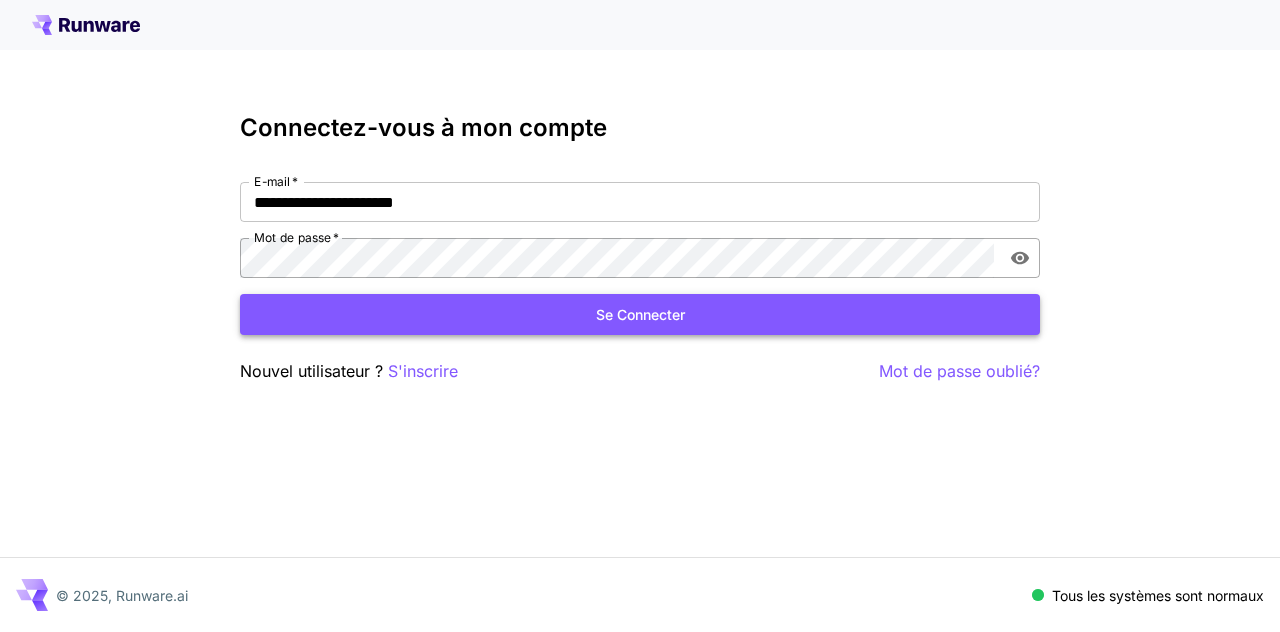 click on "Se connecter" at bounding box center [640, 314] 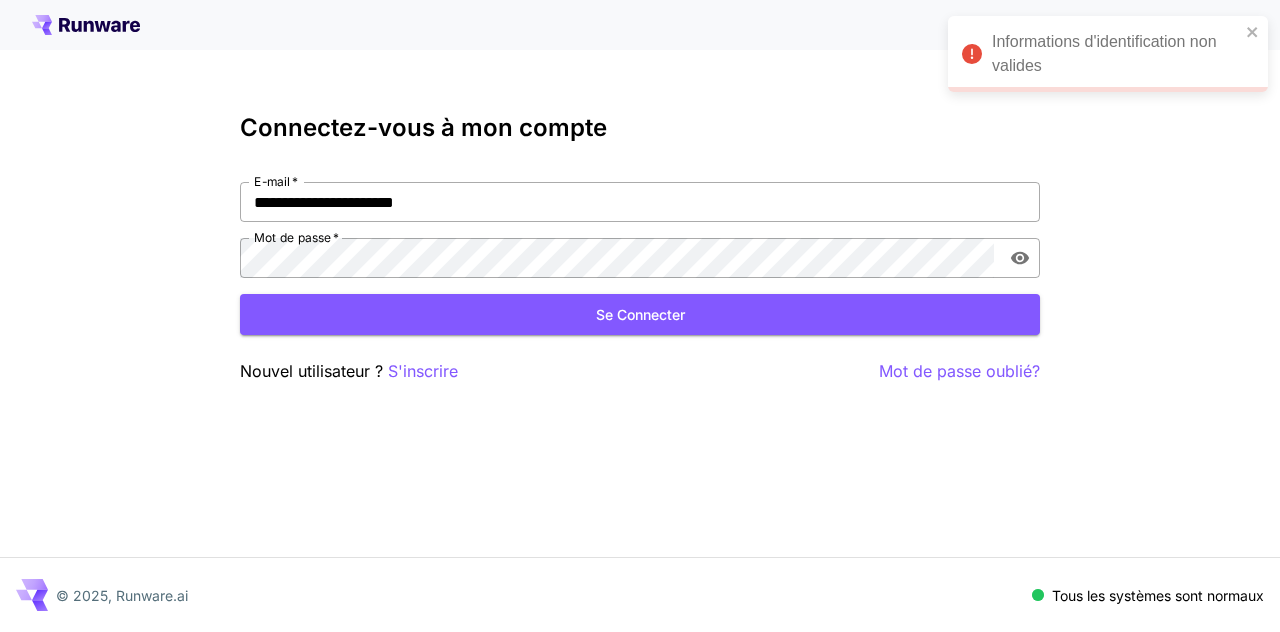 click on "**********" at bounding box center [640, 202] 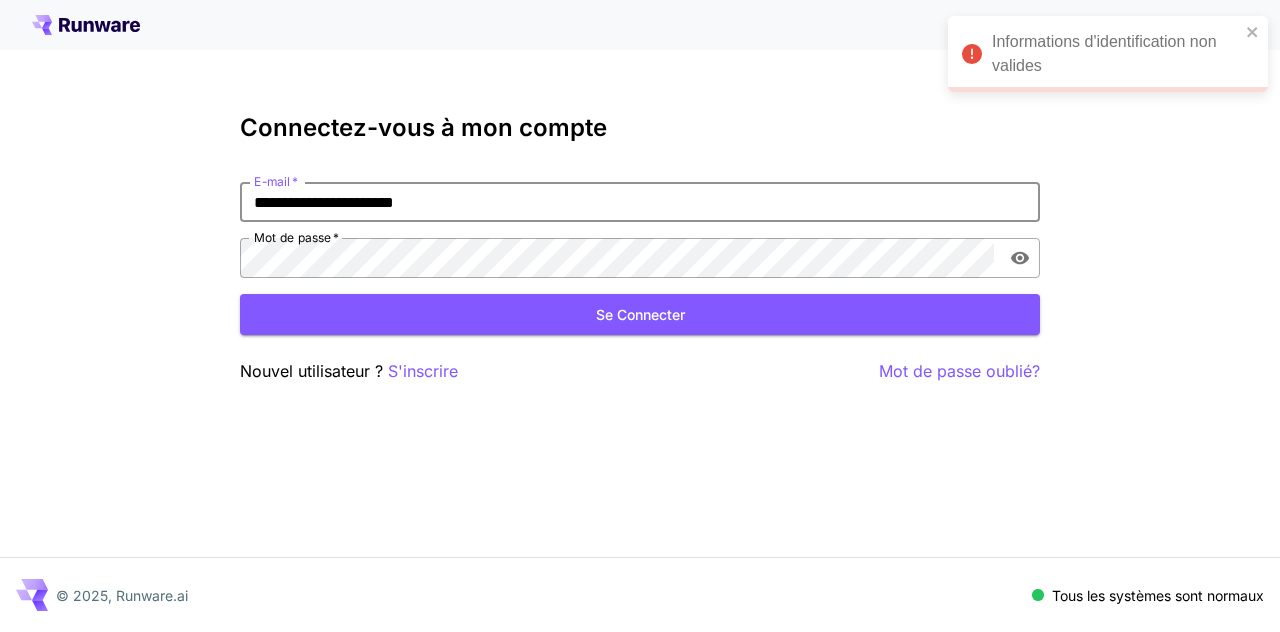 click on "**********" at bounding box center (640, 202) 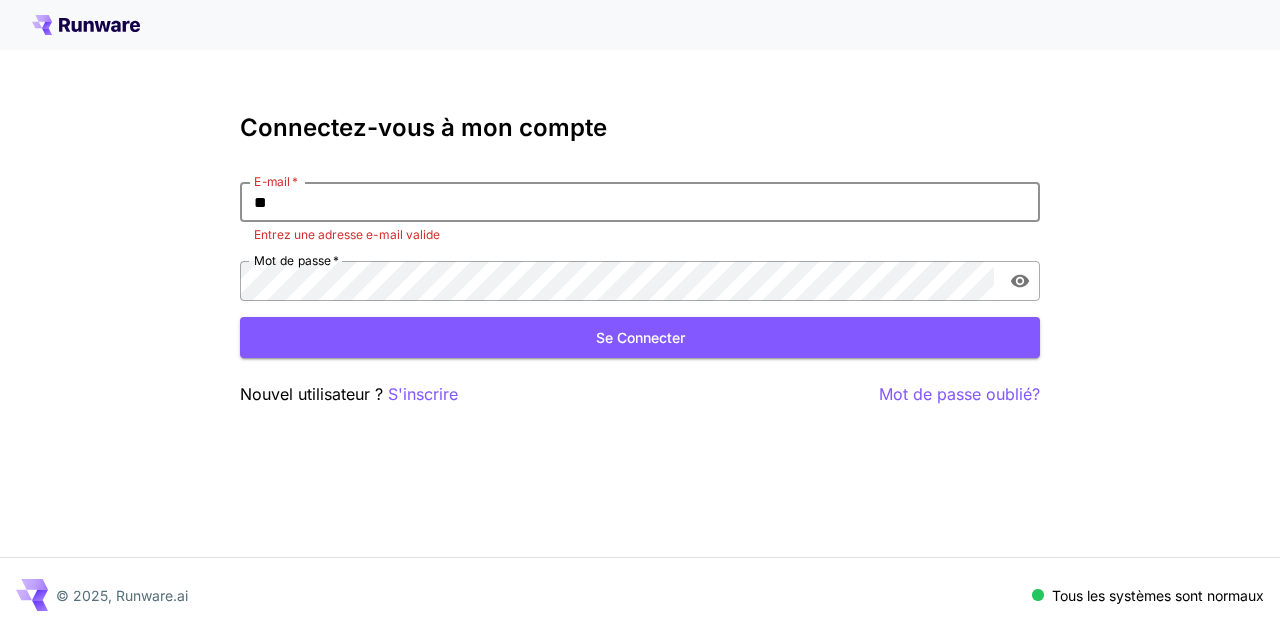 type on "*" 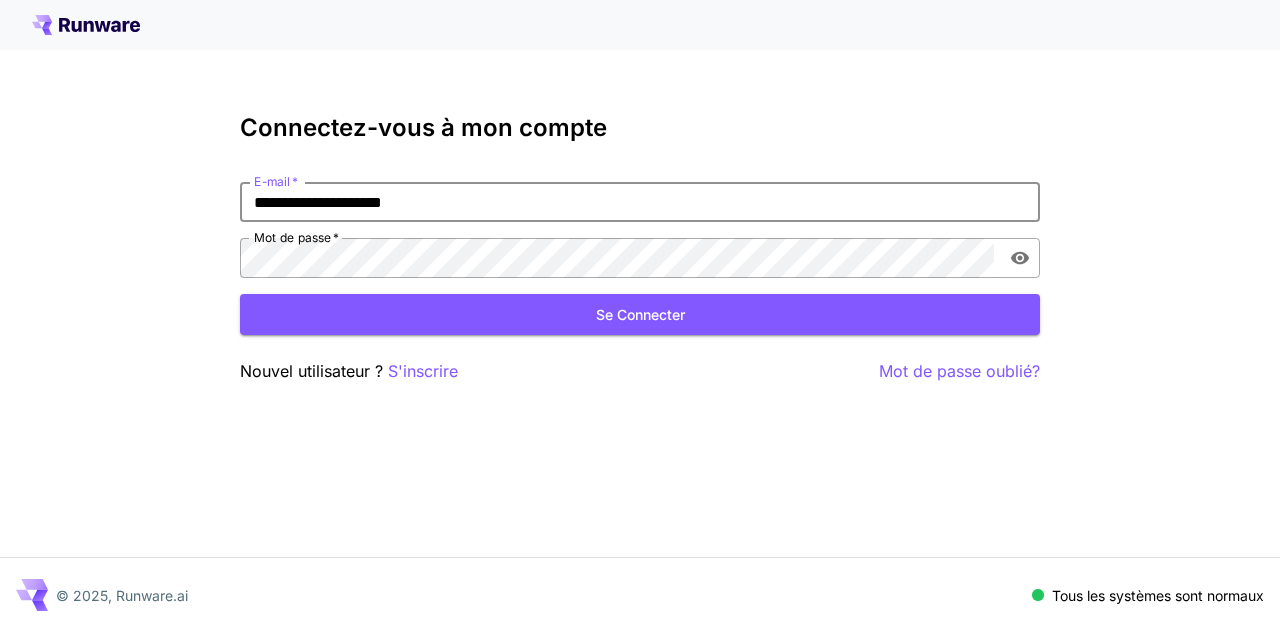 type on "**********" 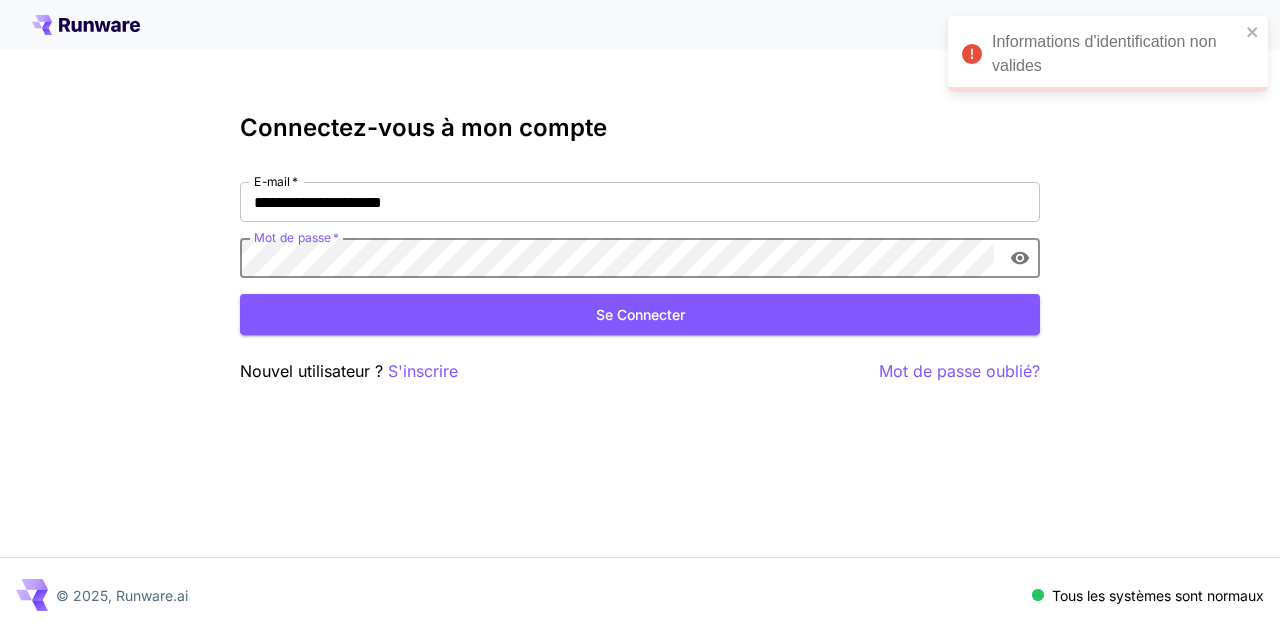 click on "Se connecter" at bounding box center [640, 314] 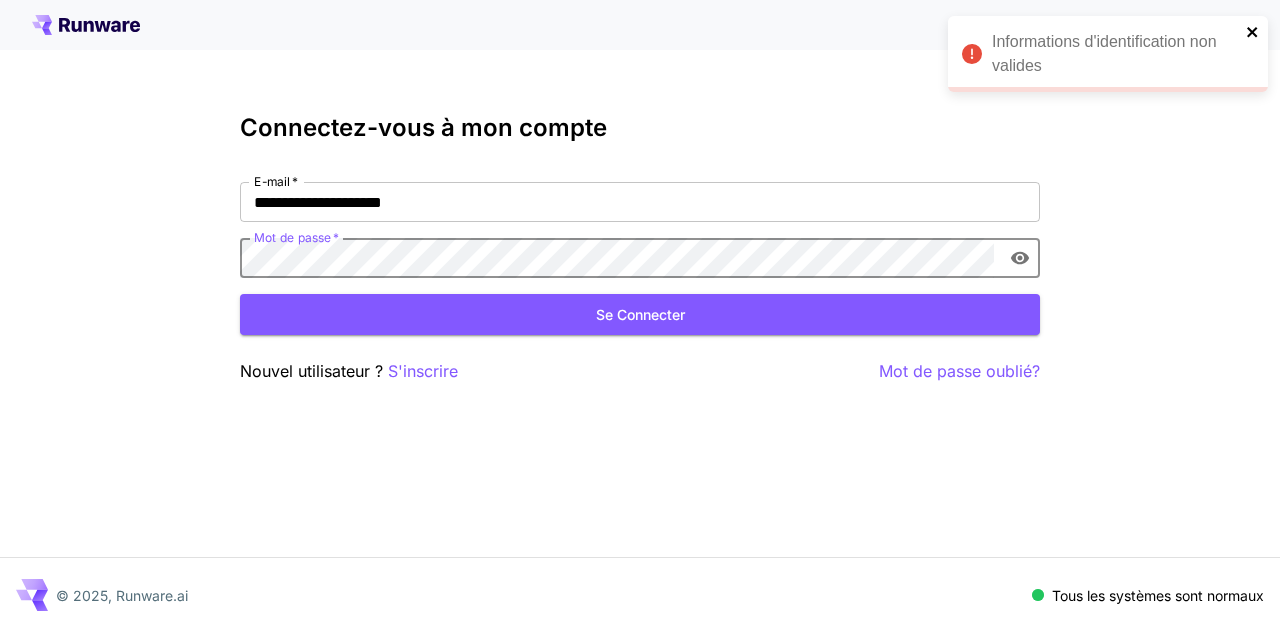 click 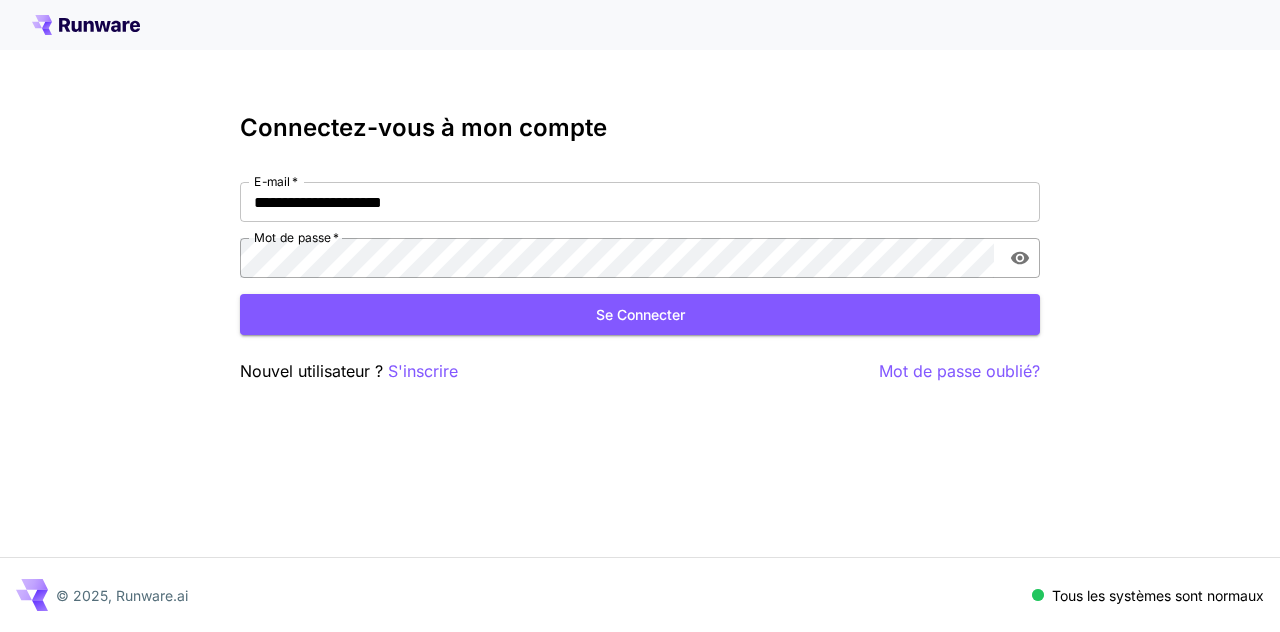 click 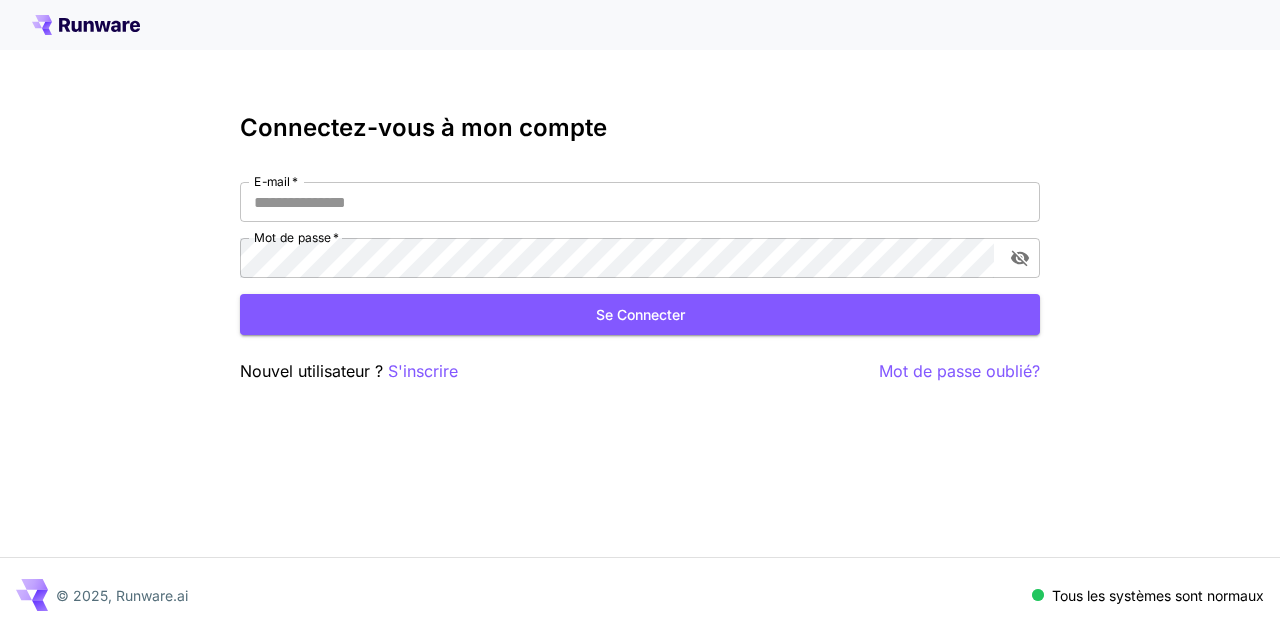 click at bounding box center [640, 25] 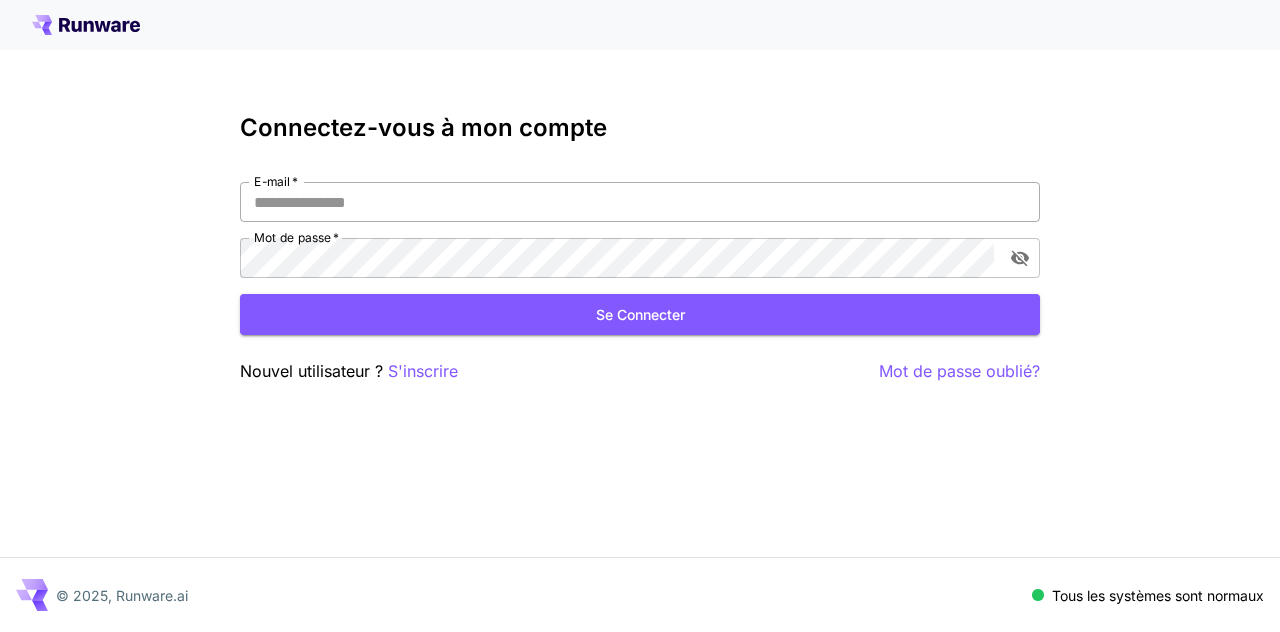 click on "E-mail    *" at bounding box center [640, 202] 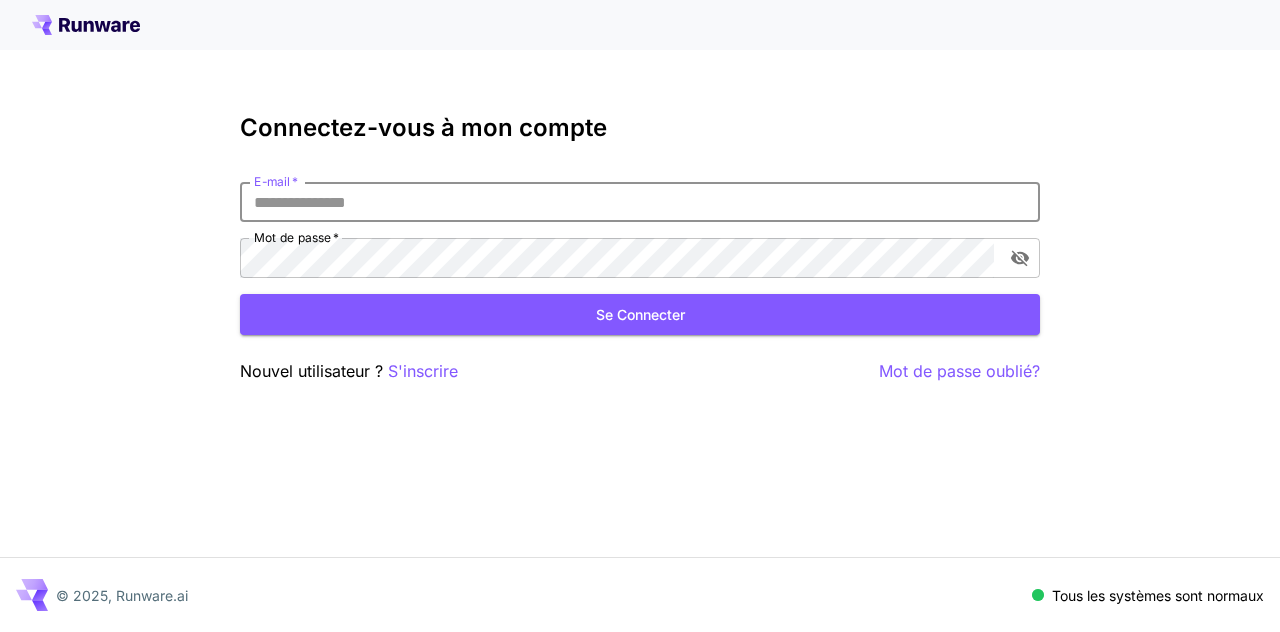 type on "**********" 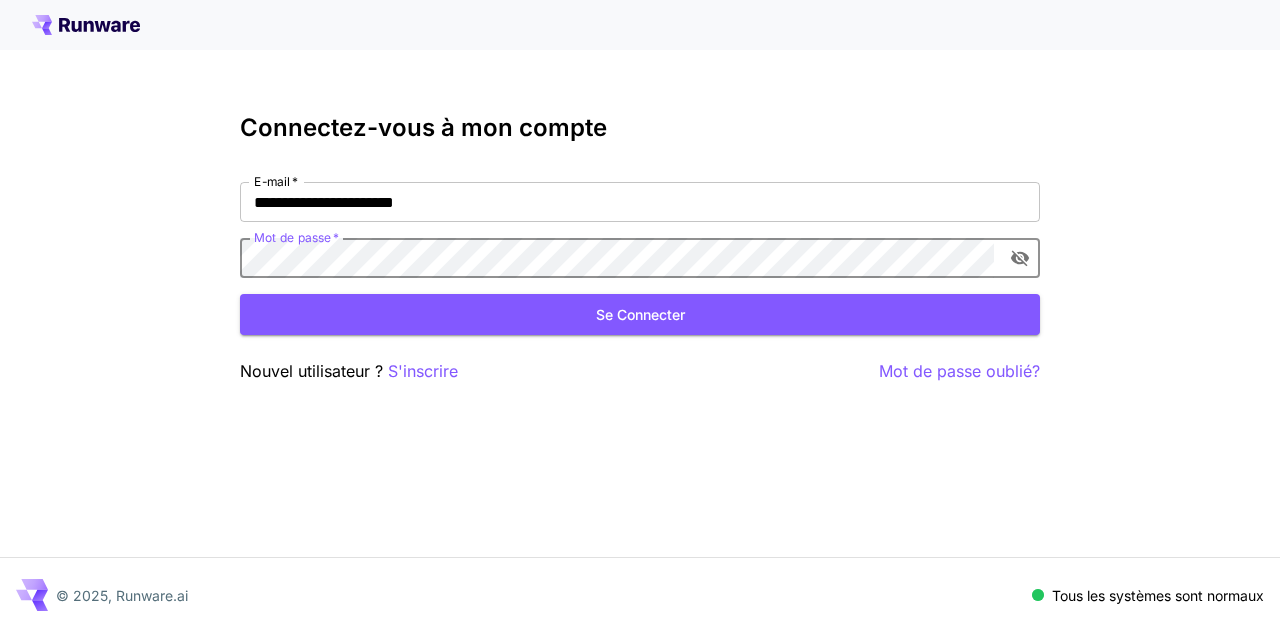 click 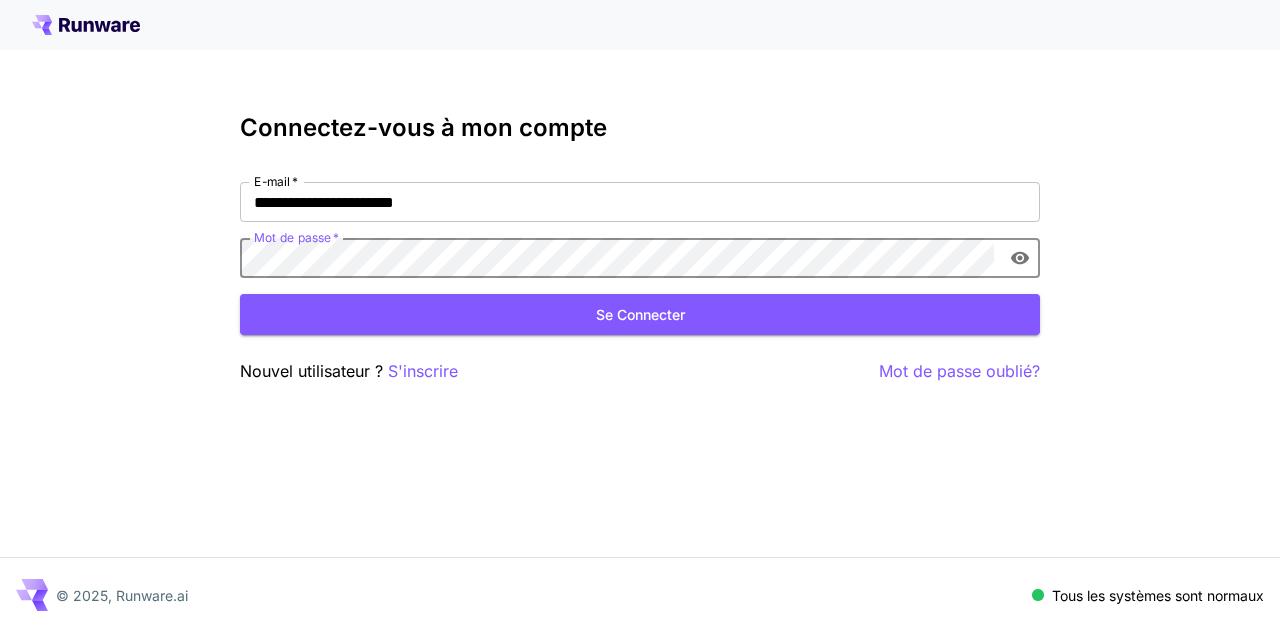 click 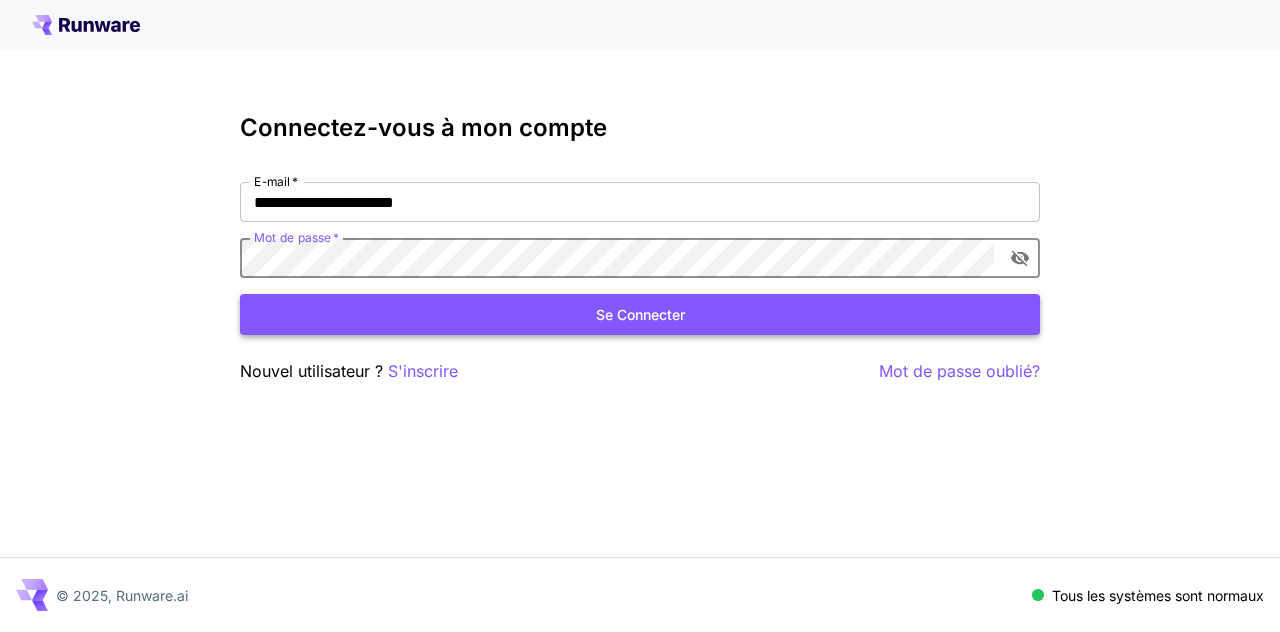 click on "Se connecter" at bounding box center [640, 314] 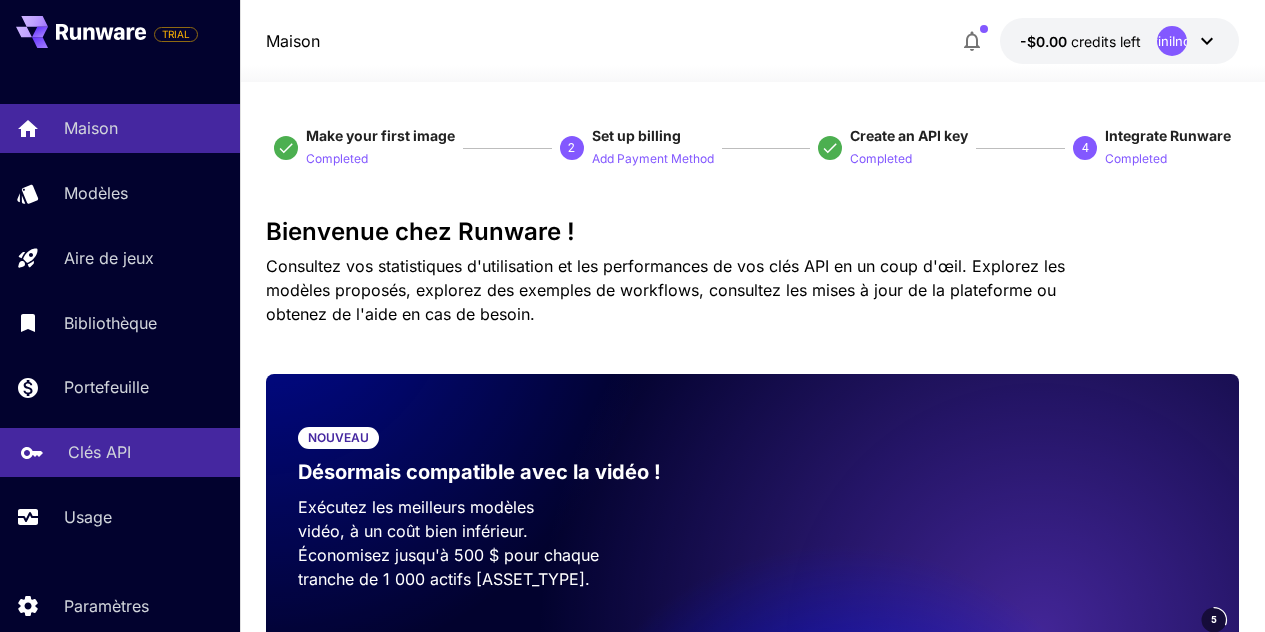 click on "Clés API" at bounding box center (99, 452) 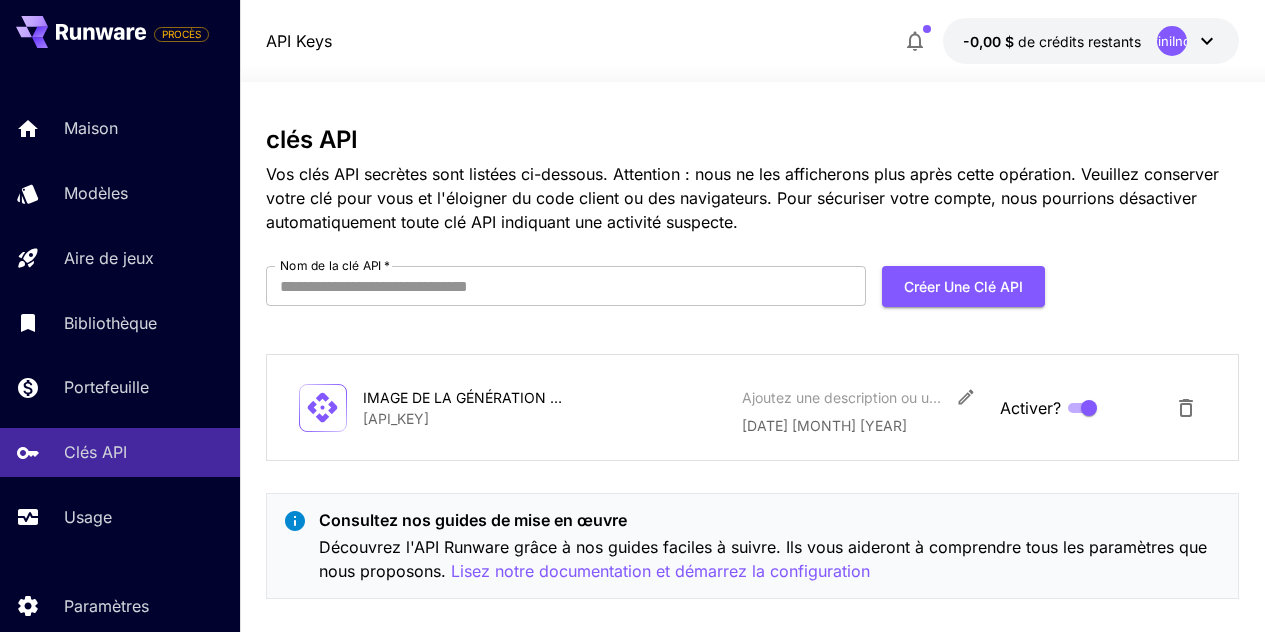 click 